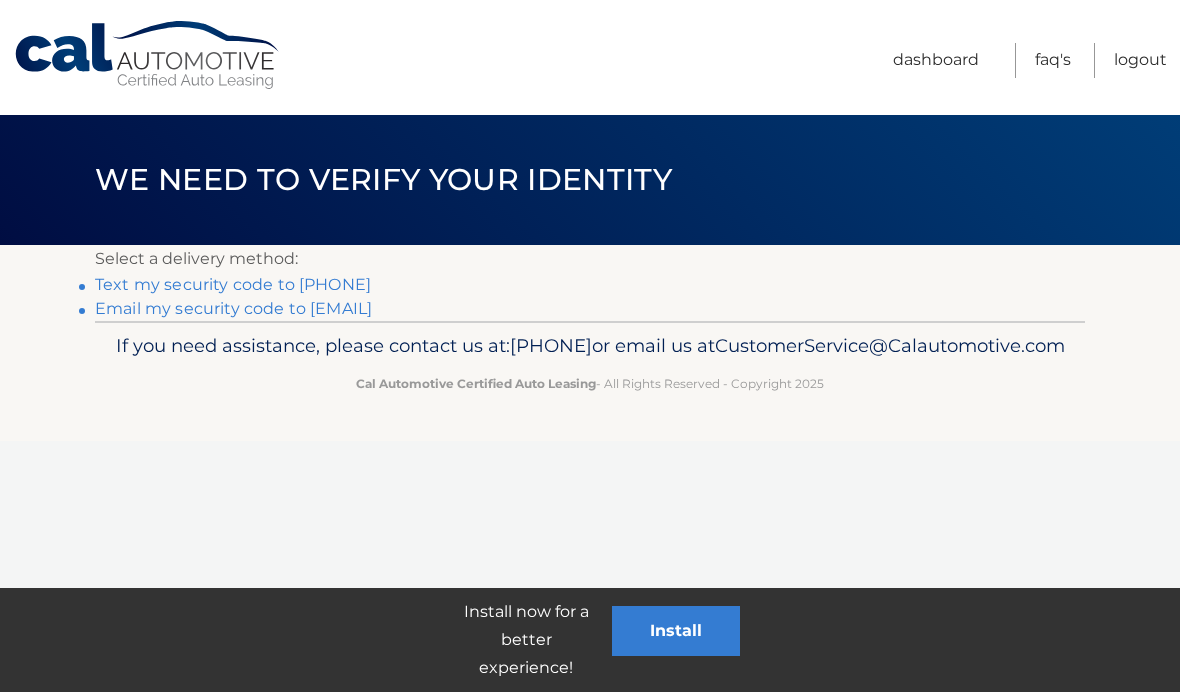 scroll, scrollTop: 0, scrollLeft: 0, axis: both 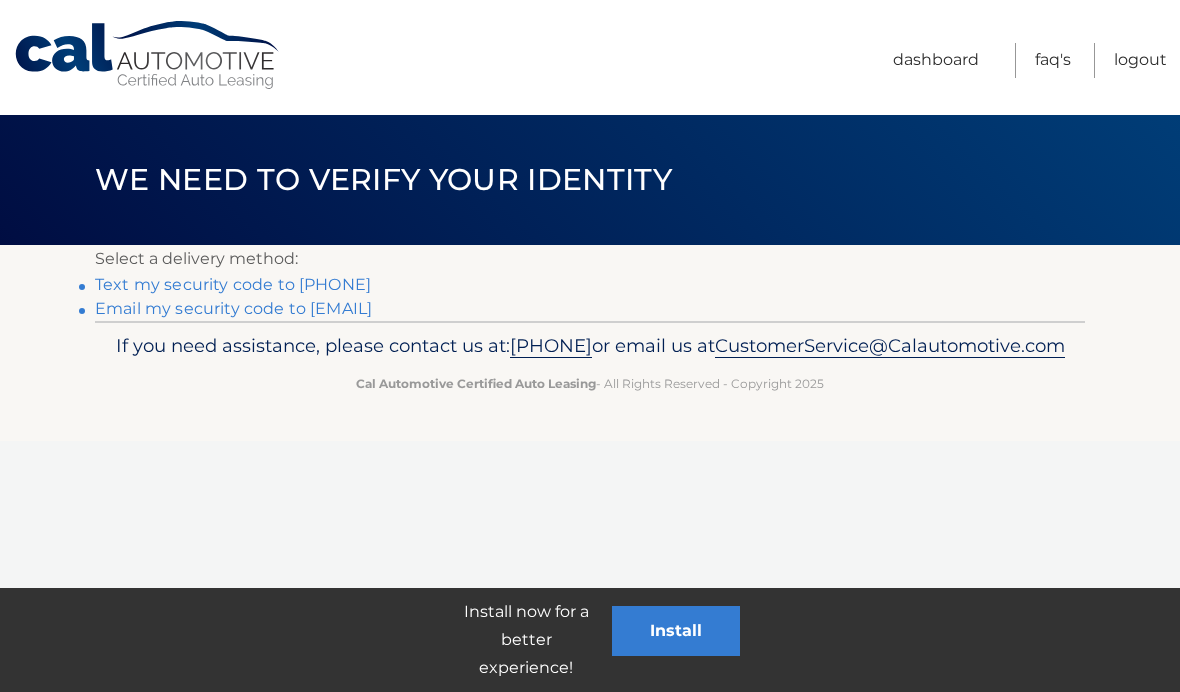 click on "Email my security code to s******@gmail.com" at bounding box center [233, 308] 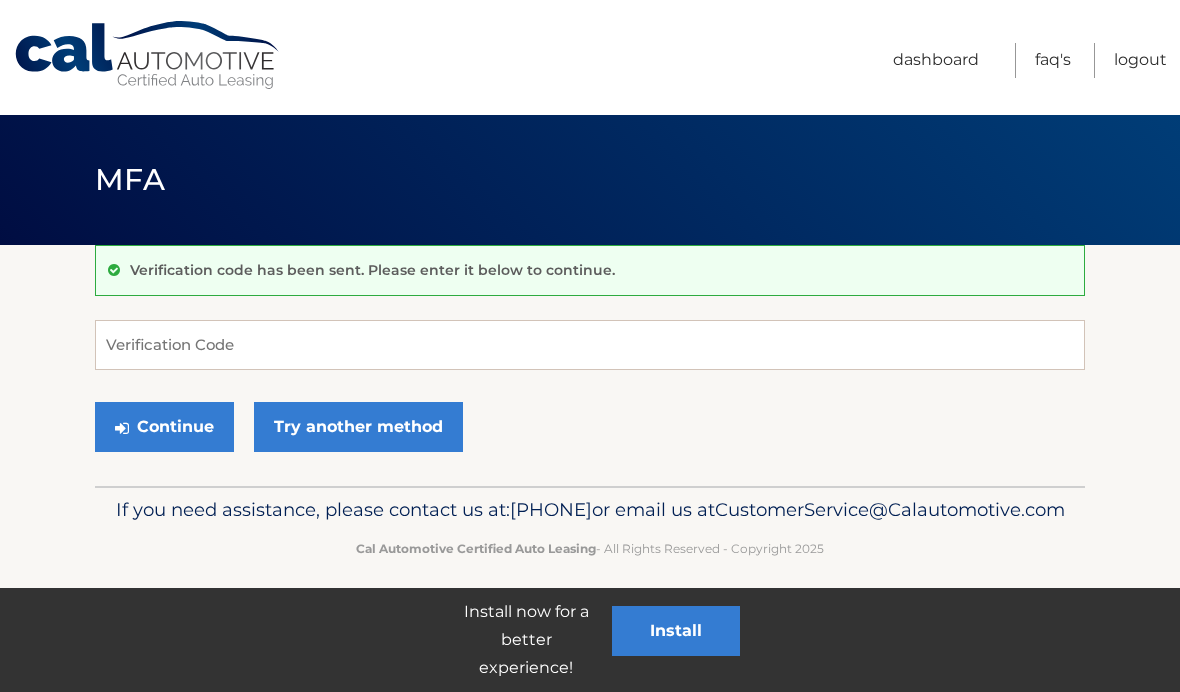 scroll, scrollTop: 0, scrollLeft: 0, axis: both 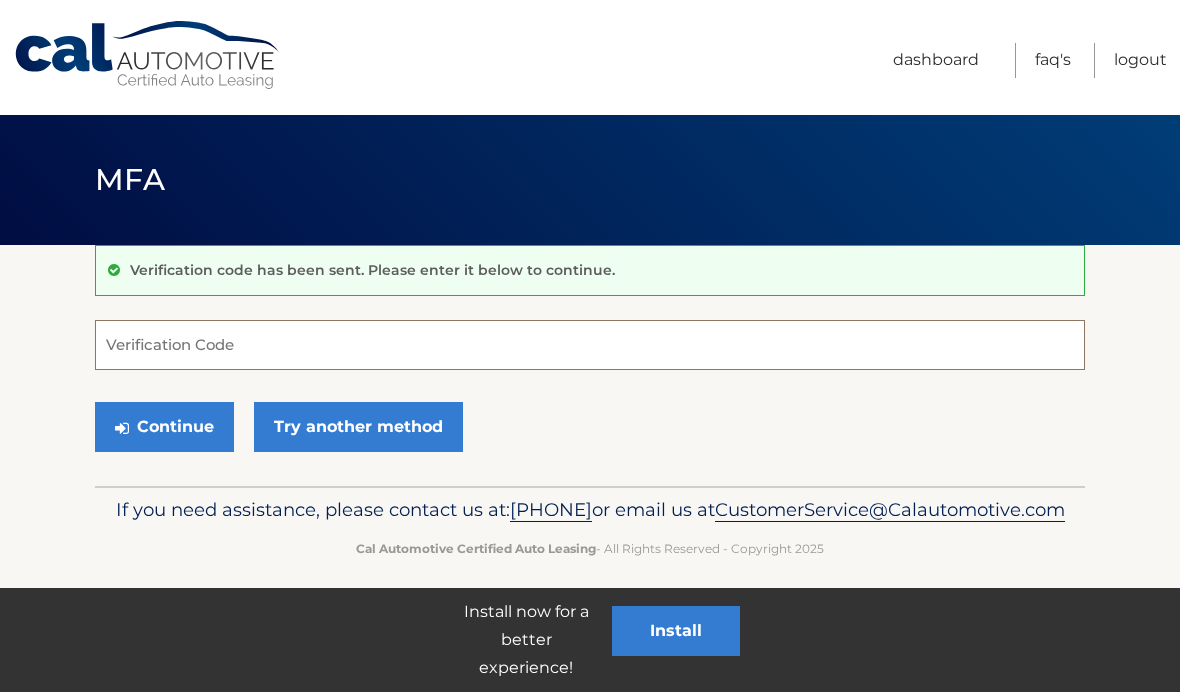 click on "Verification Code" at bounding box center [590, 345] 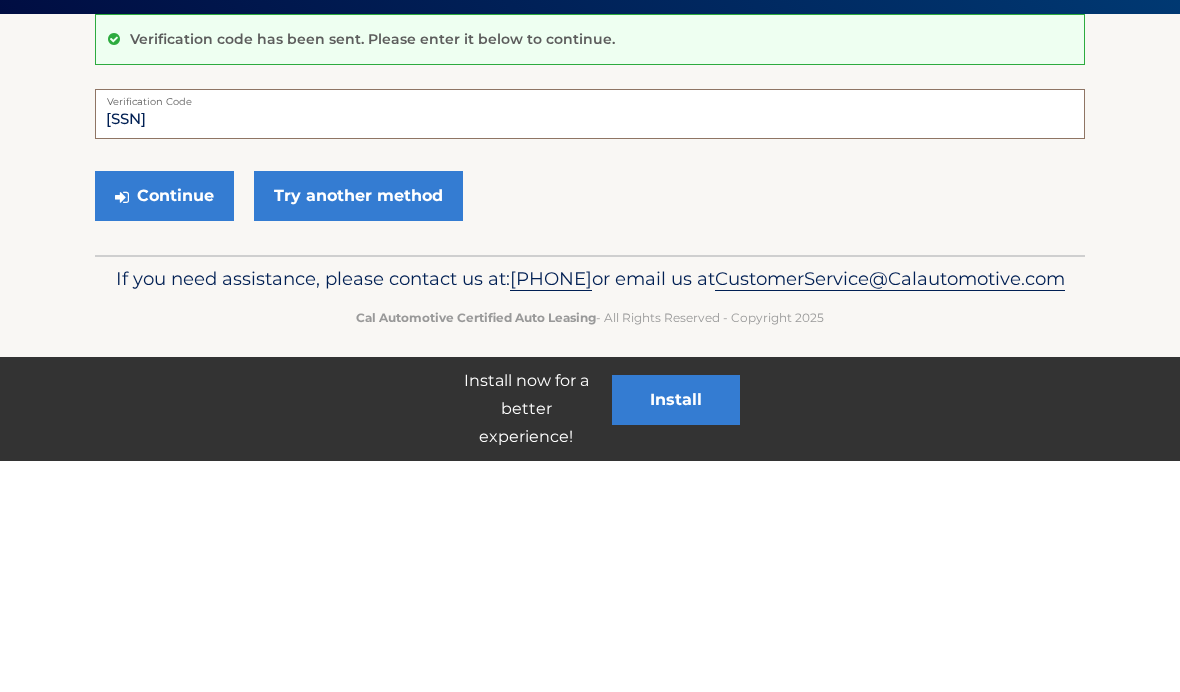 type on "688877" 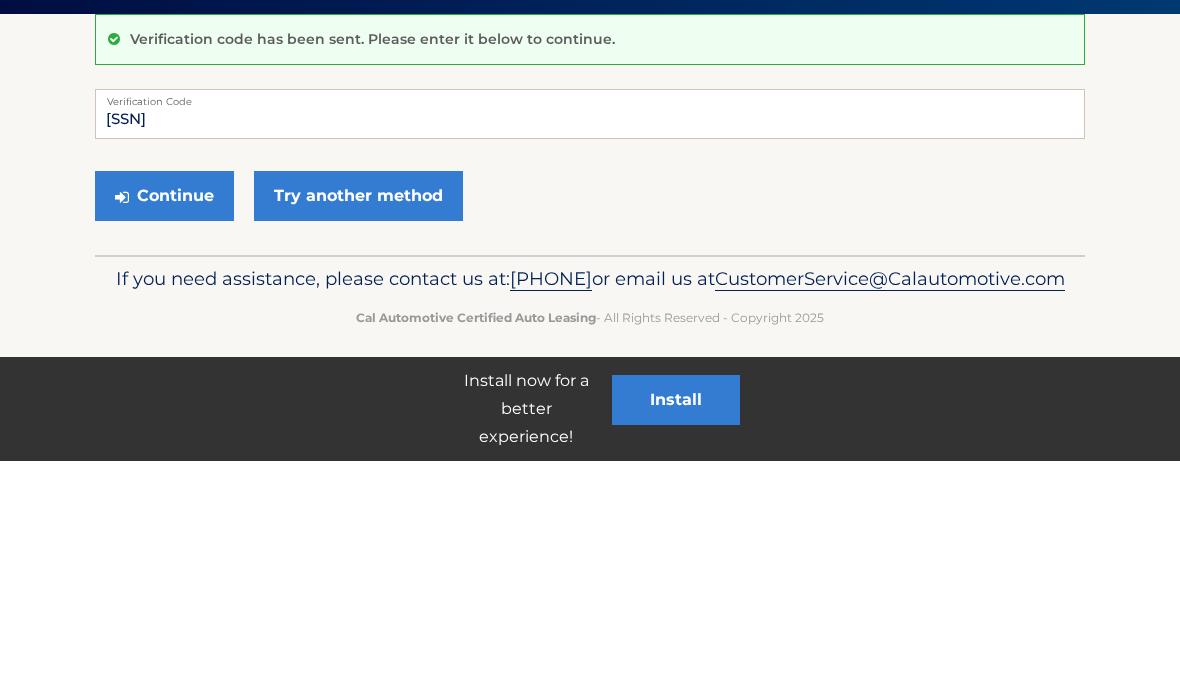 click on "Continue" at bounding box center (164, 427) 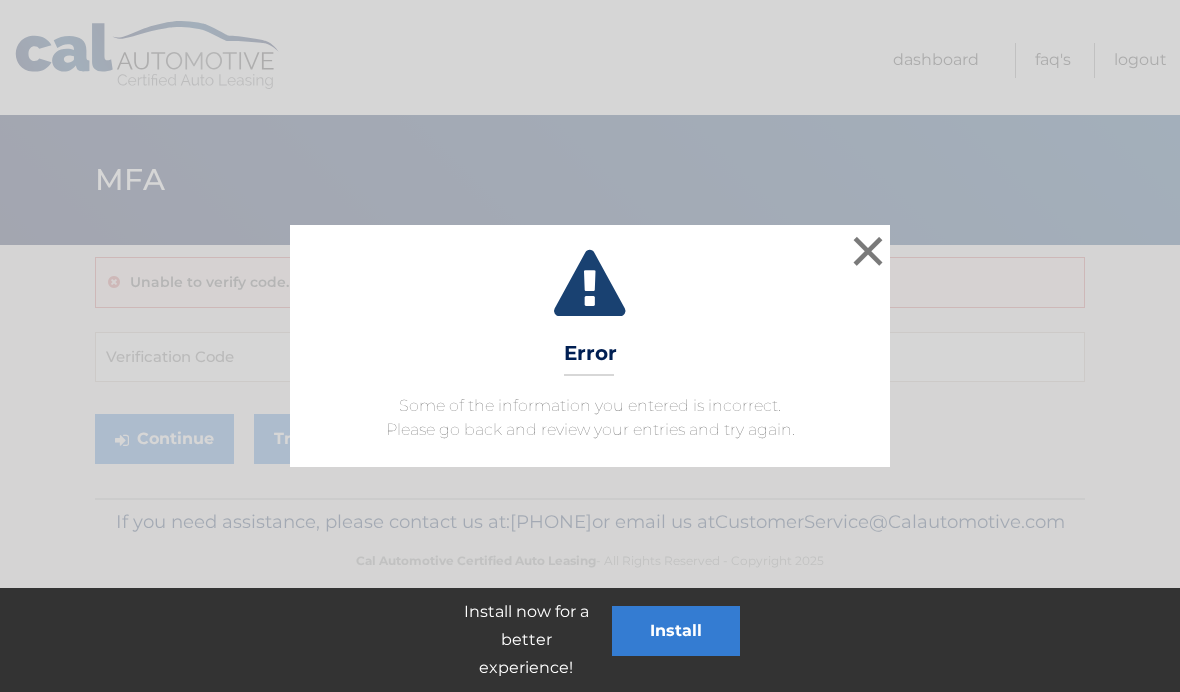 scroll, scrollTop: 0, scrollLeft: 0, axis: both 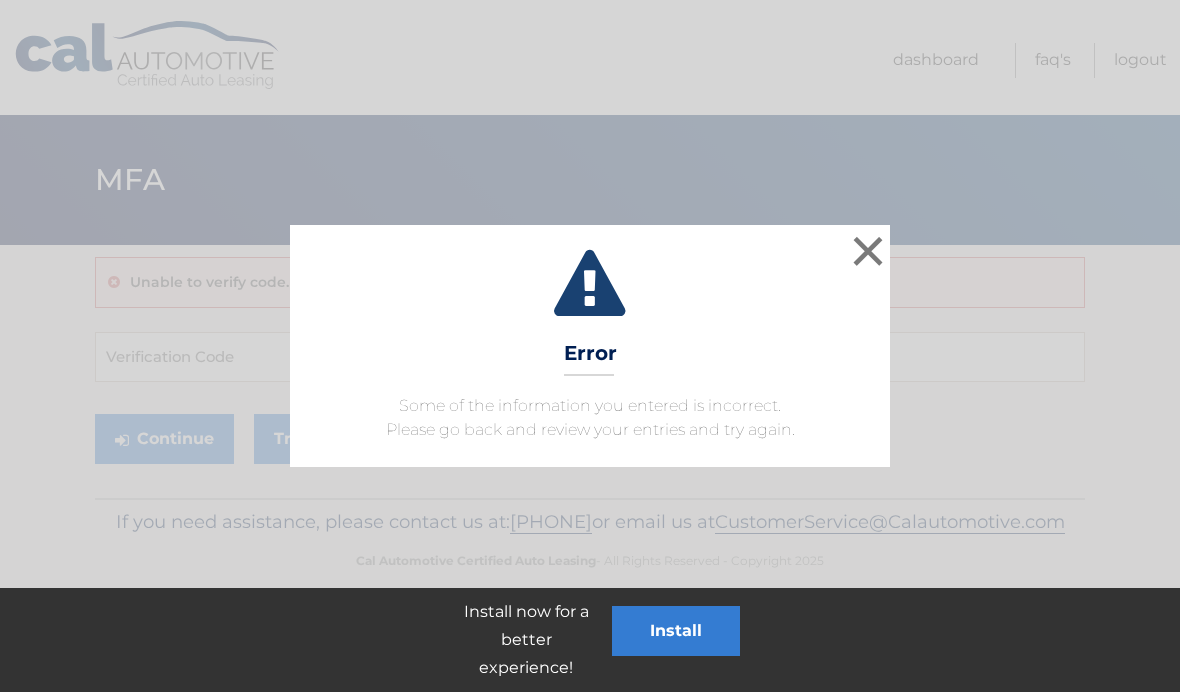 click on "×" at bounding box center [868, 251] 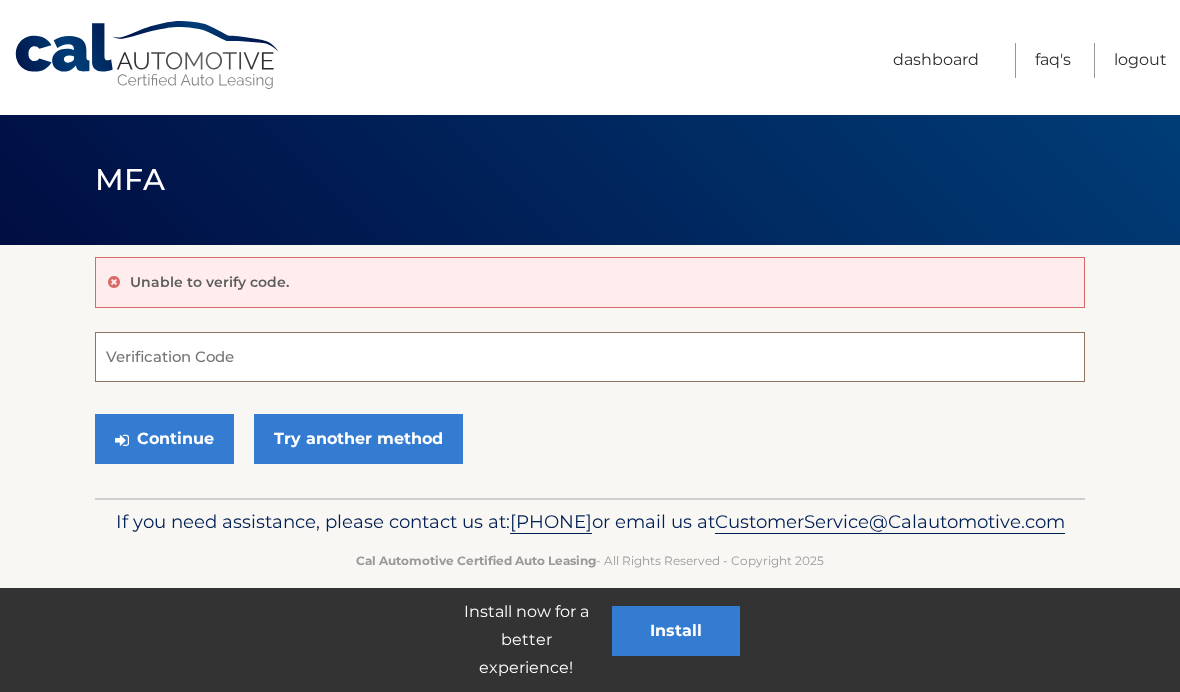 click on "Verification Code" at bounding box center (590, 357) 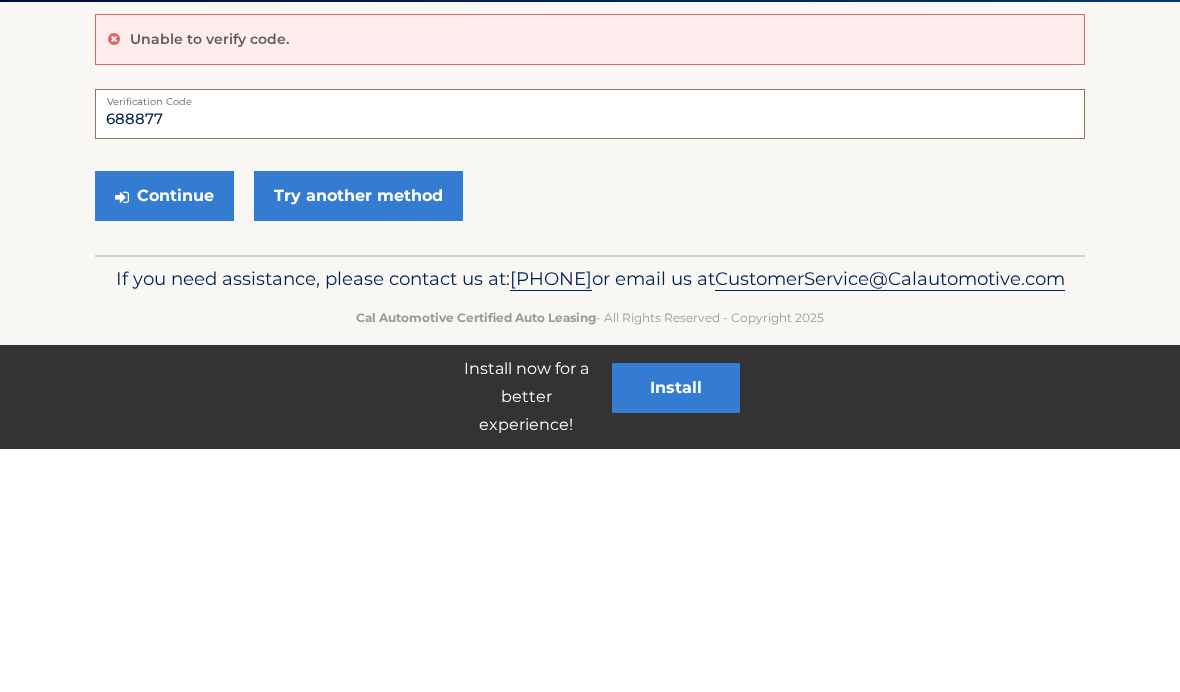 type on "688877" 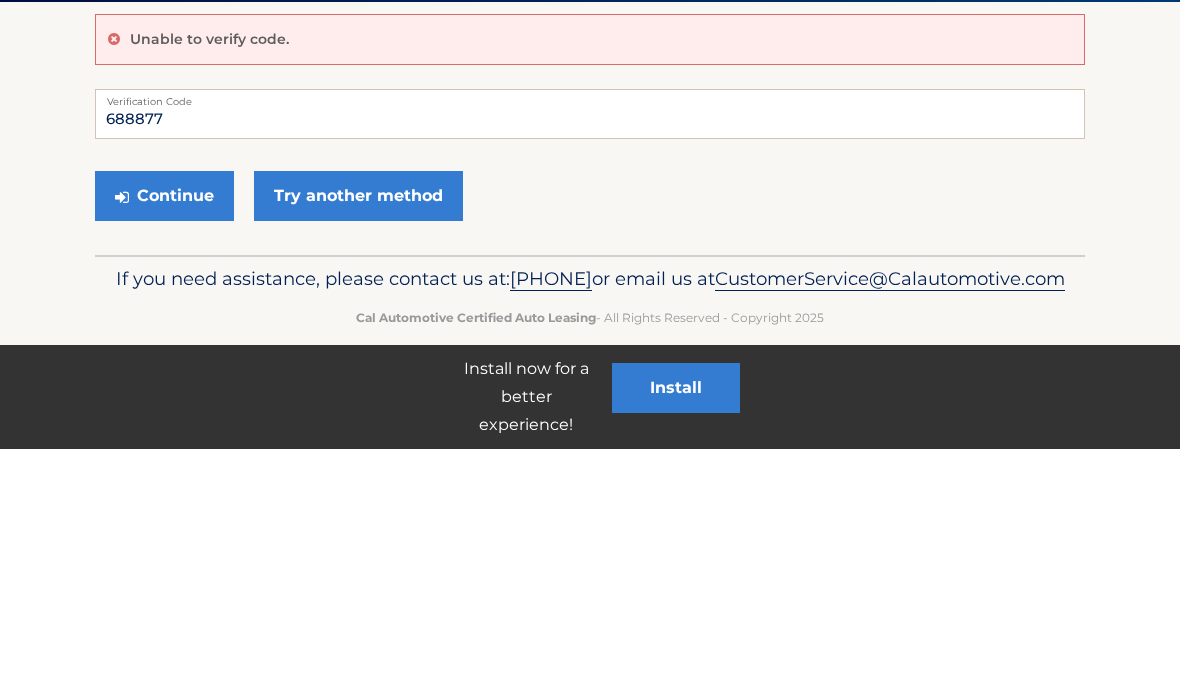 click on "Continue" at bounding box center (164, 439) 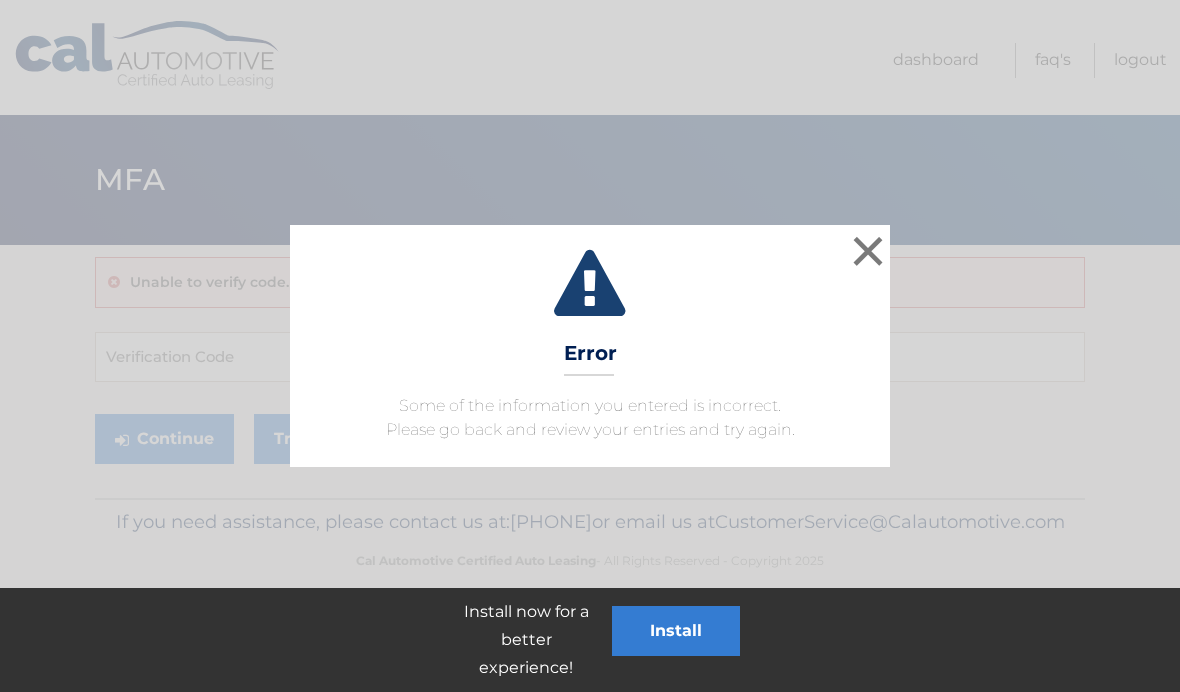 scroll, scrollTop: 0, scrollLeft: 0, axis: both 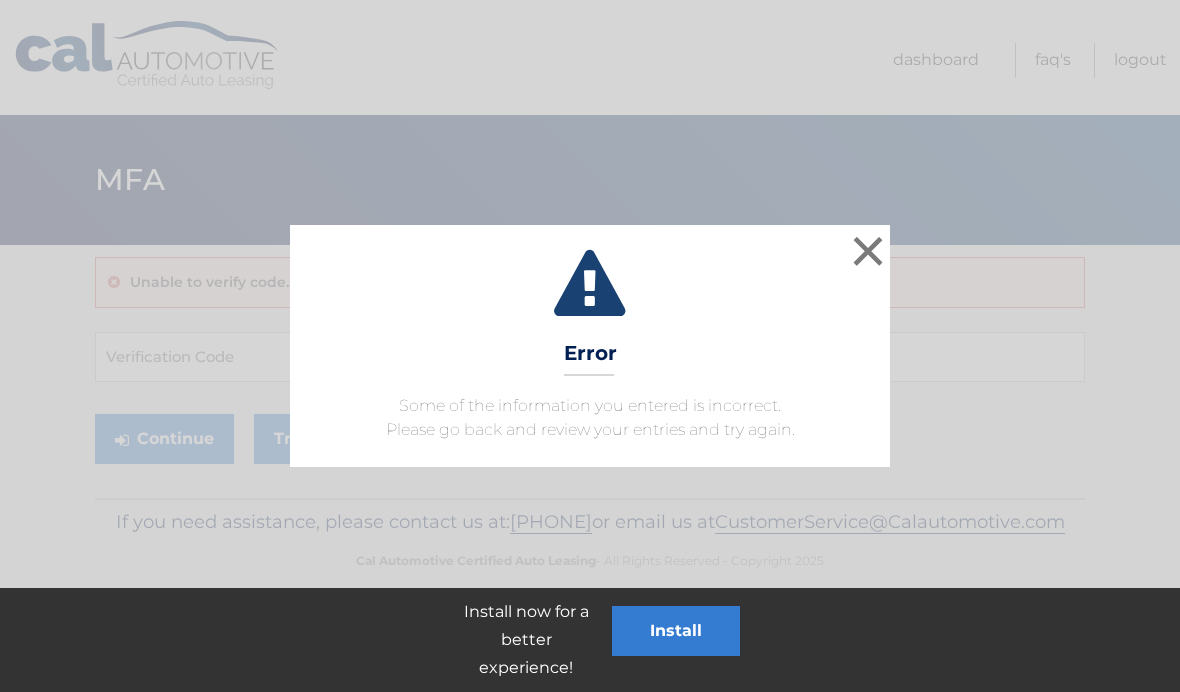 click on "×" at bounding box center [868, 251] 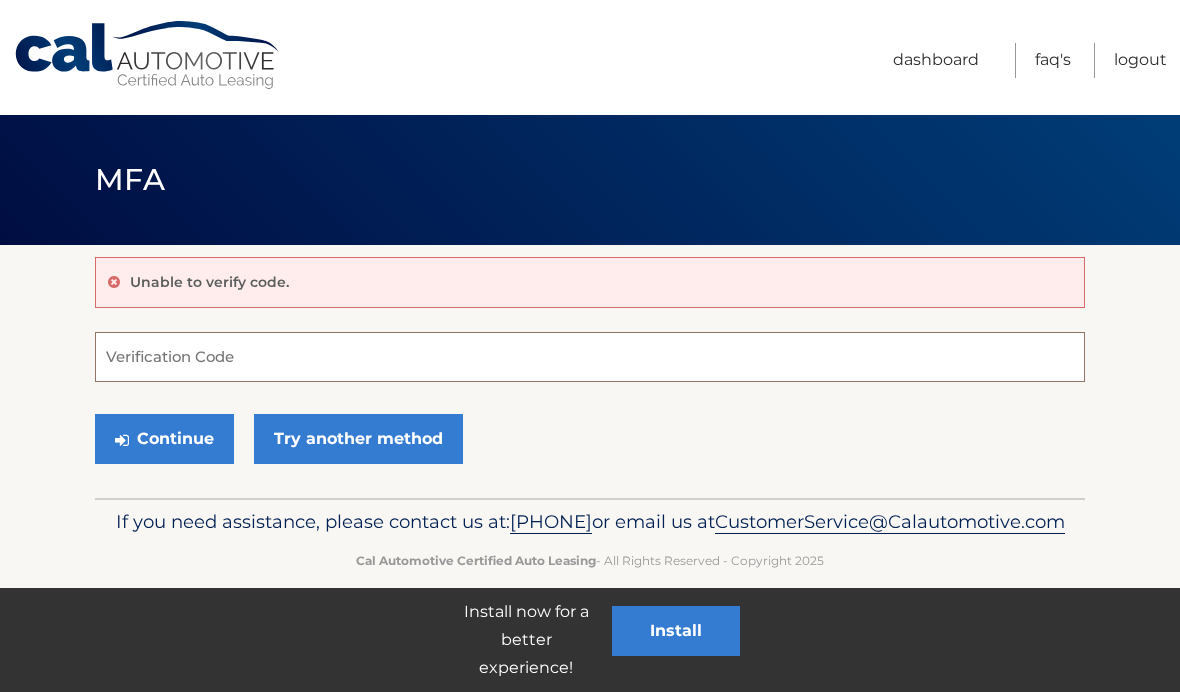 click on "Verification Code" at bounding box center [590, 357] 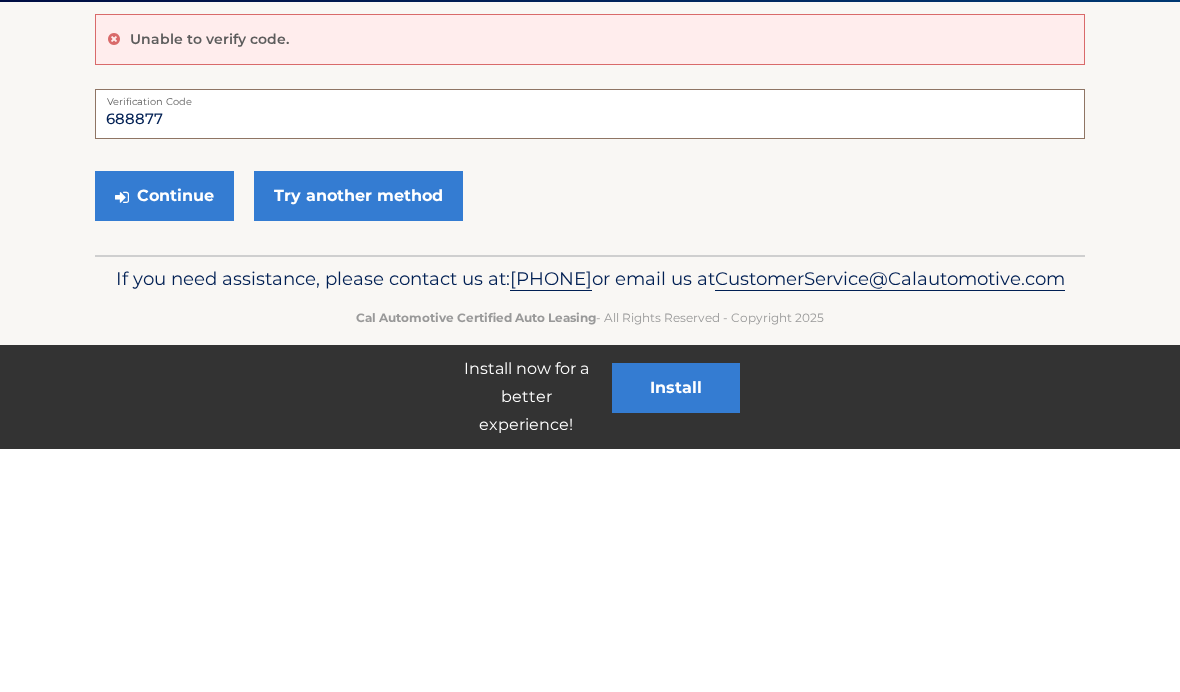 type on "688877" 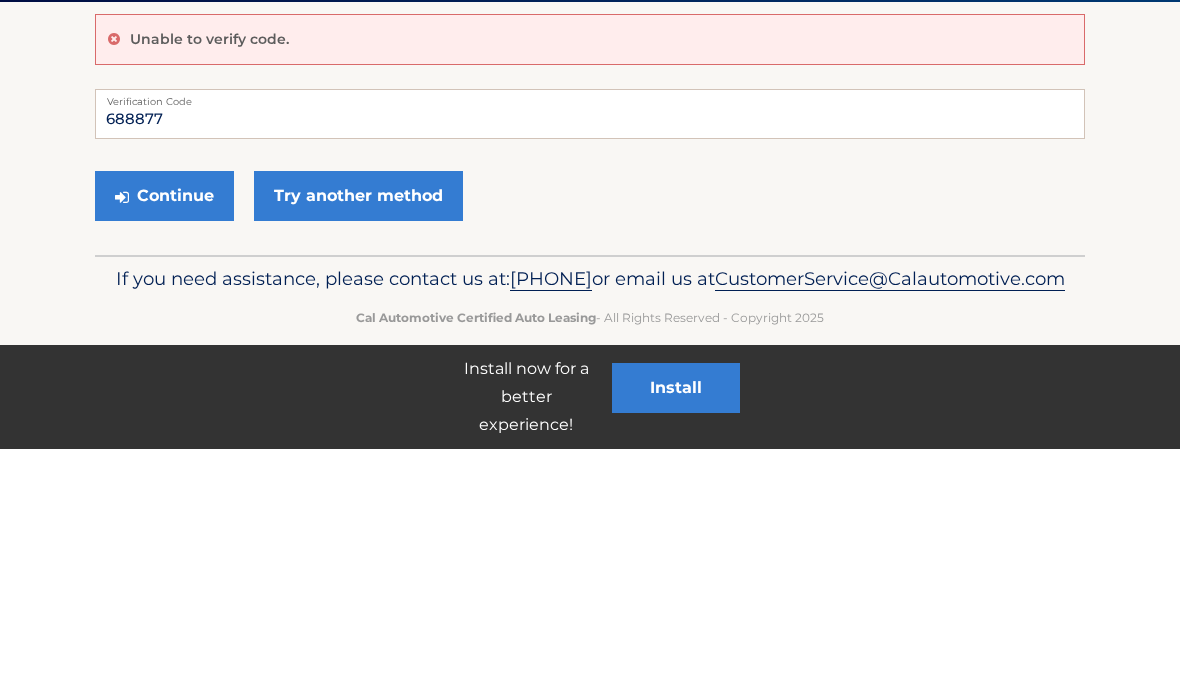 click on "Continue" at bounding box center (164, 439) 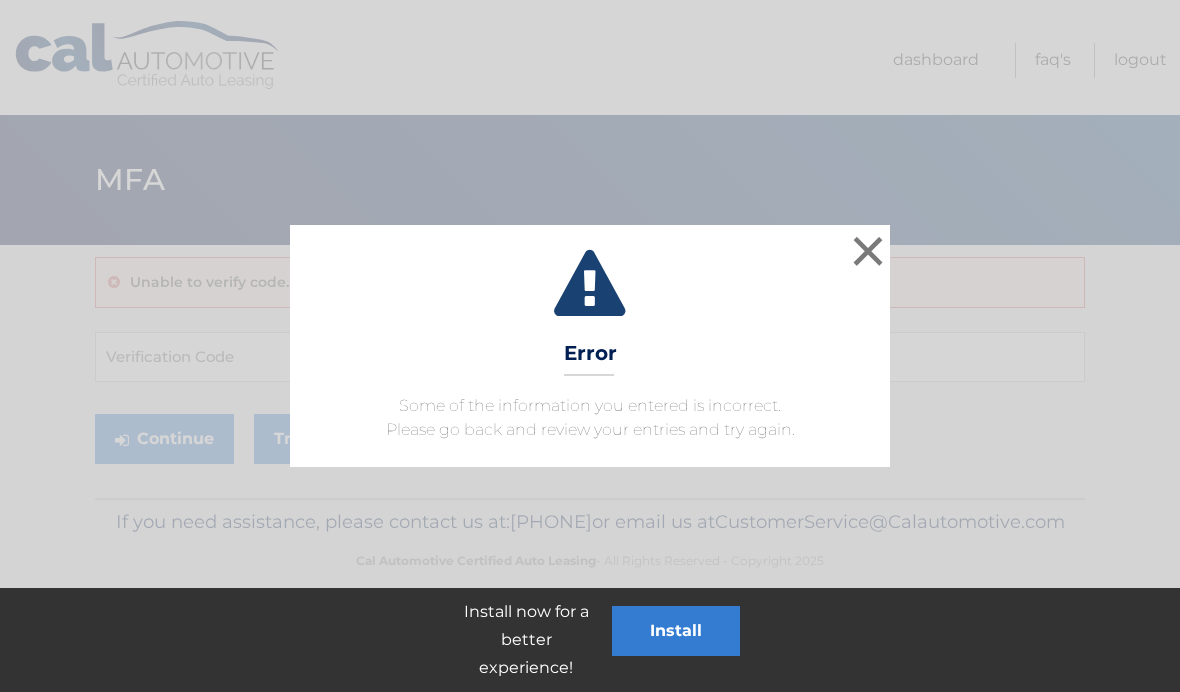 scroll, scrollTop: 0, scrollLeft: 0, axis: both 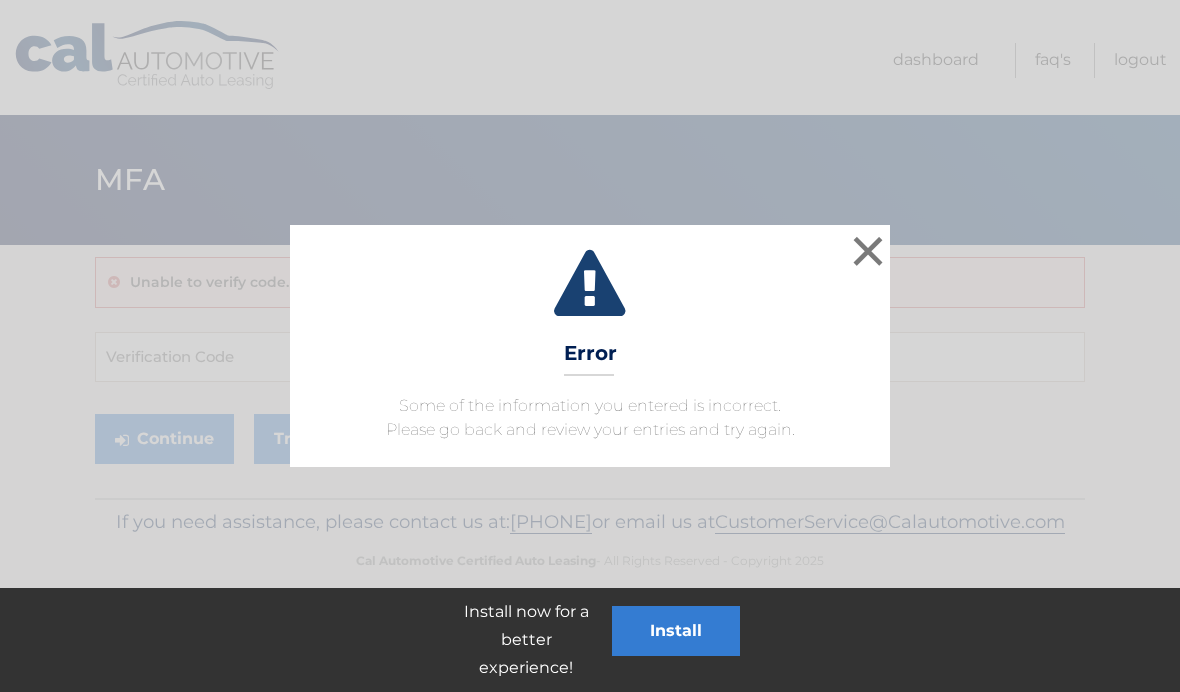click on "×" at bounding box center [868, 251] 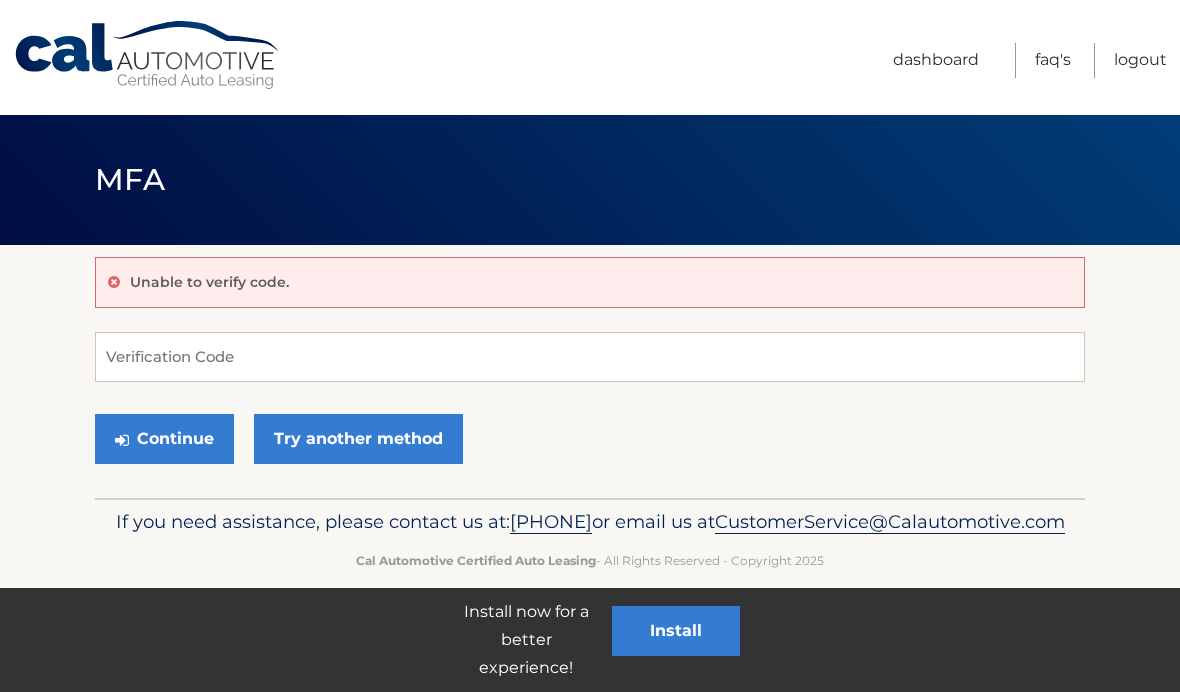 click on "Try another method" at bounding box center [358, 439] 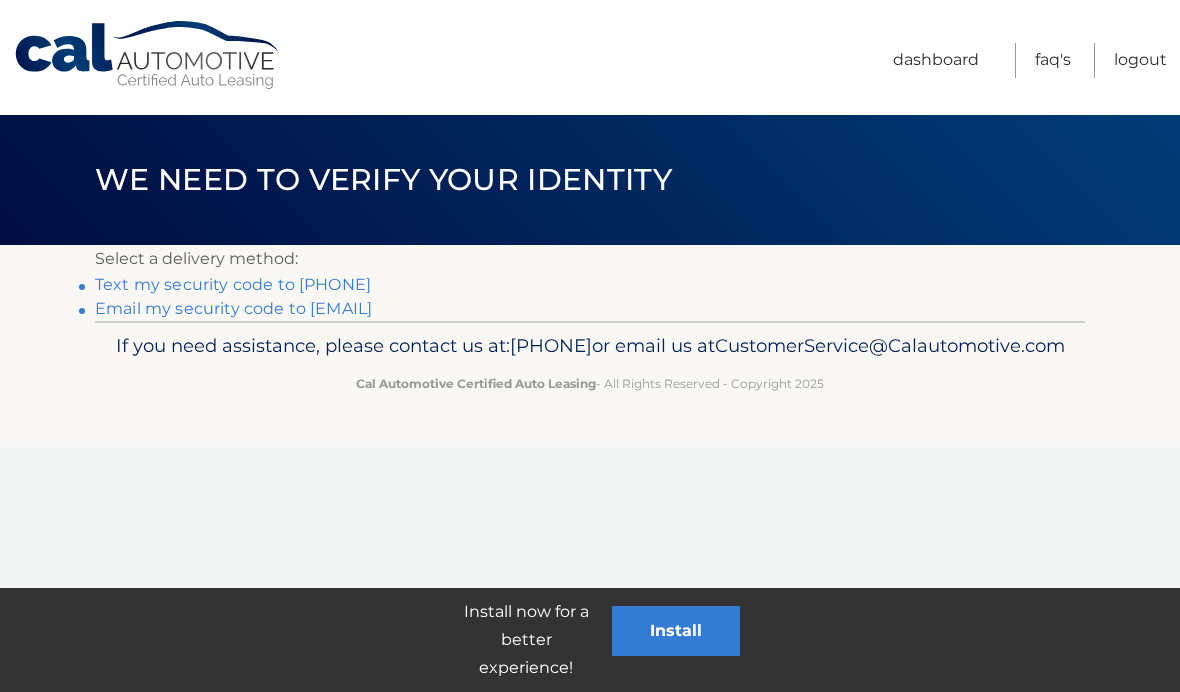 scroll, scrollTop: 0, scrollLeft: 0, axis: both 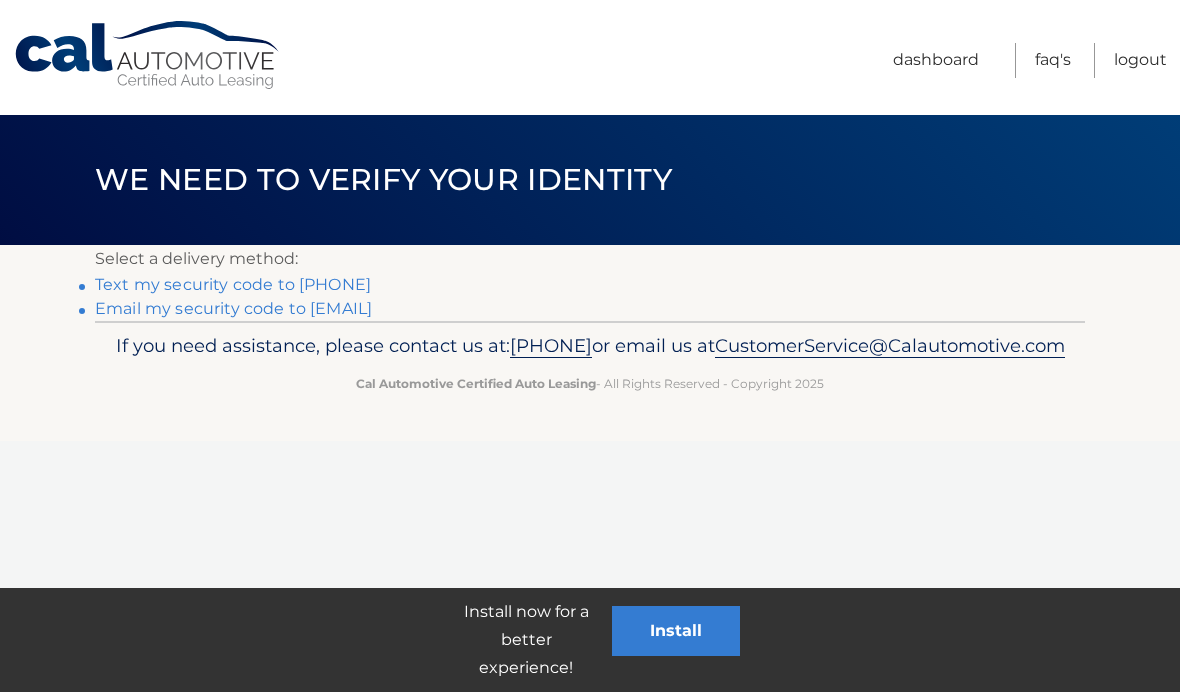 click on "Email my security code to [EMAIL]" at bounding box center (233, 308) 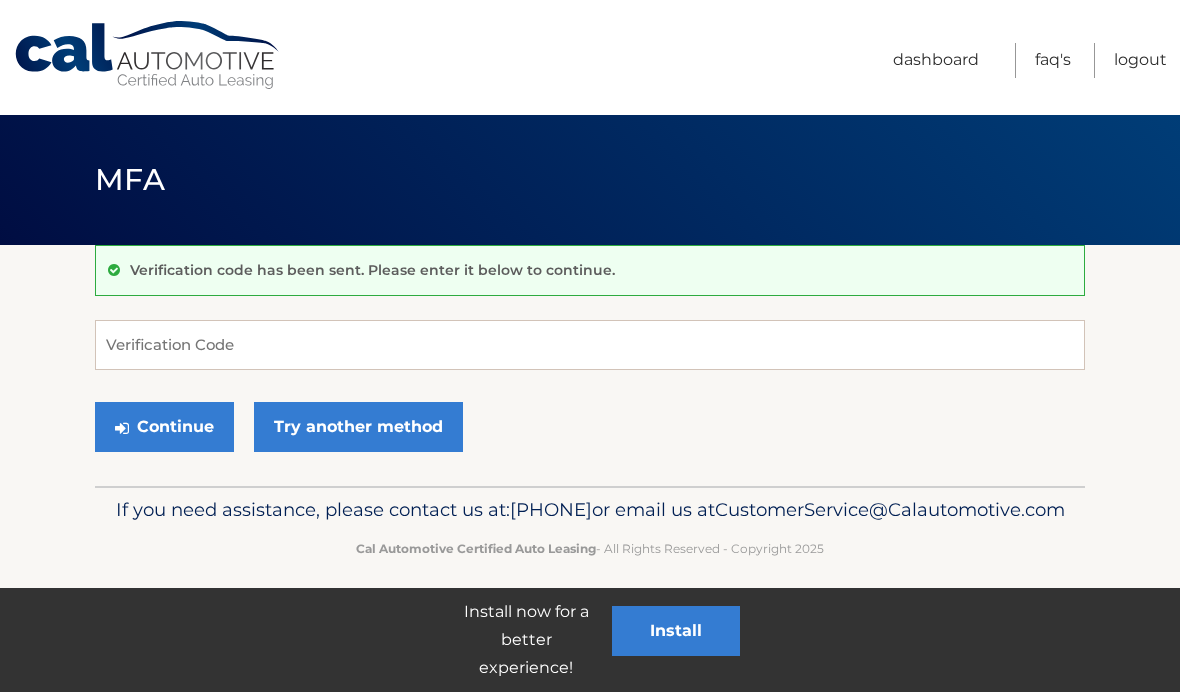 scroll, scrollTop: 0, scrollLeft: 0, axis: both 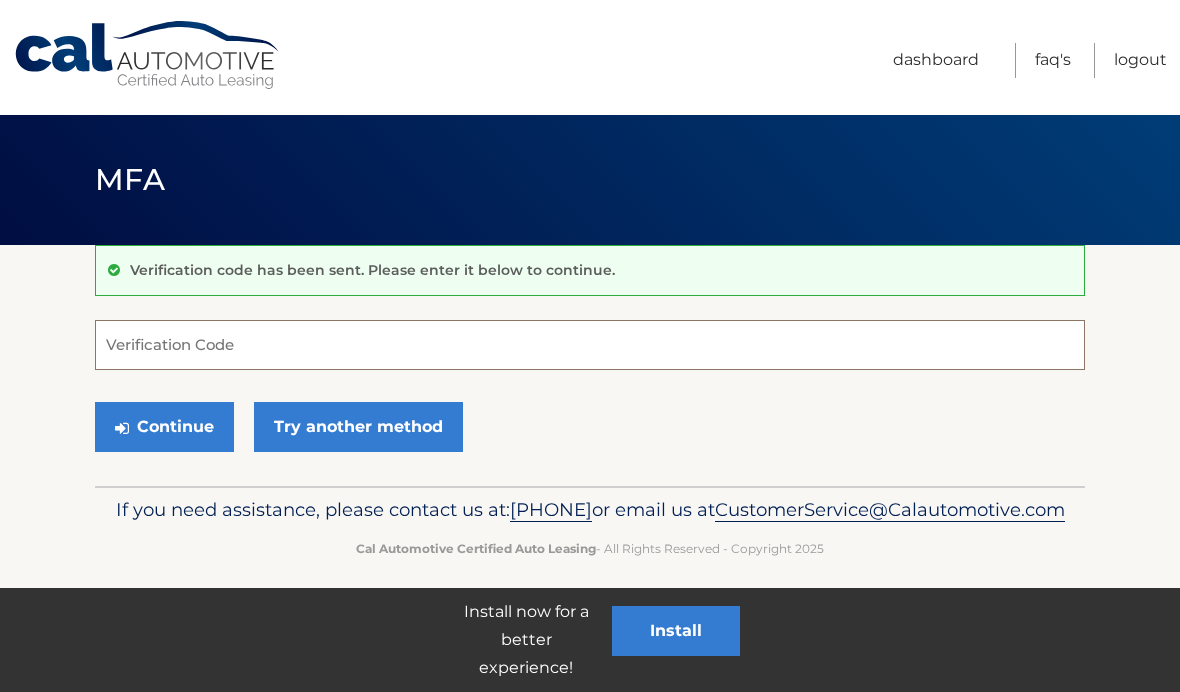 click on "Verification Code" at bounding box center [590, 345] 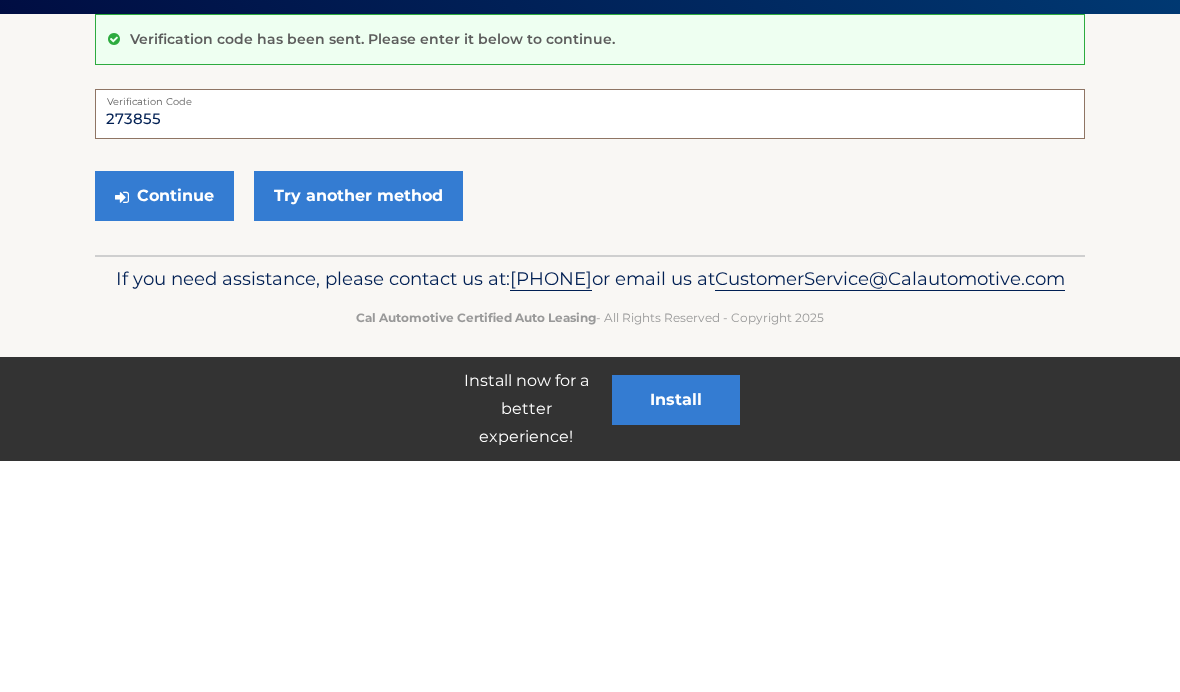 type on "273855" 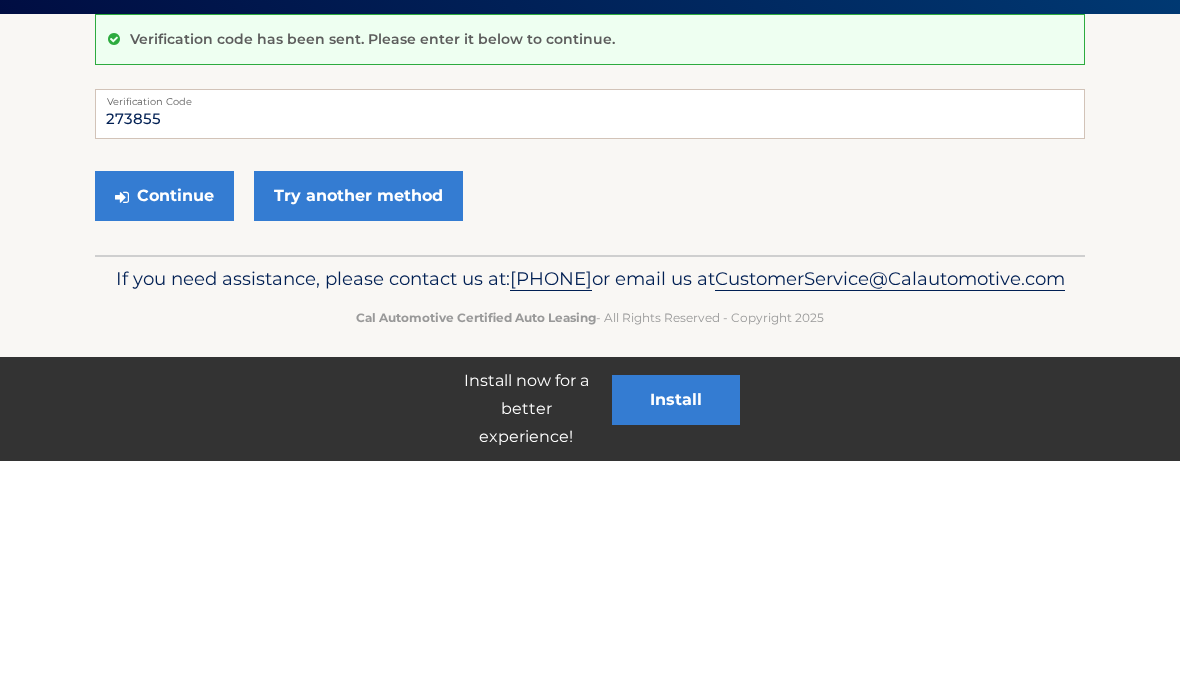 click on "Continue" at bounding box center (164, 427) 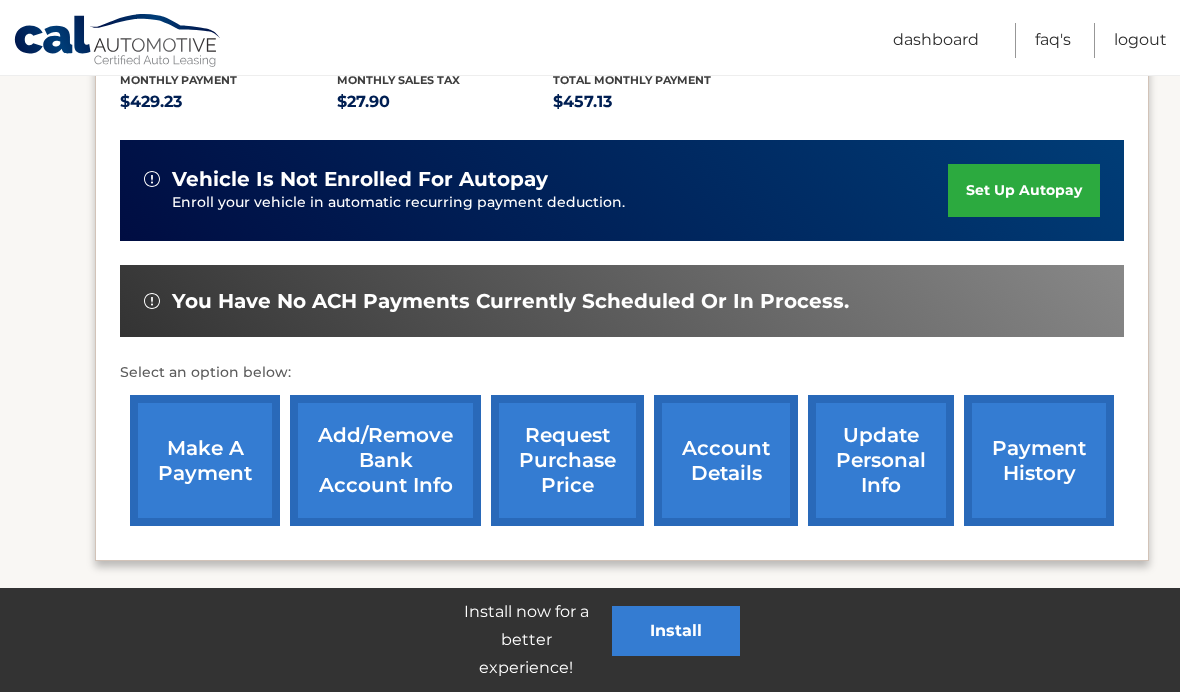 scroll, scrollTop: 446, scrollLeft: 0, axis: vertical 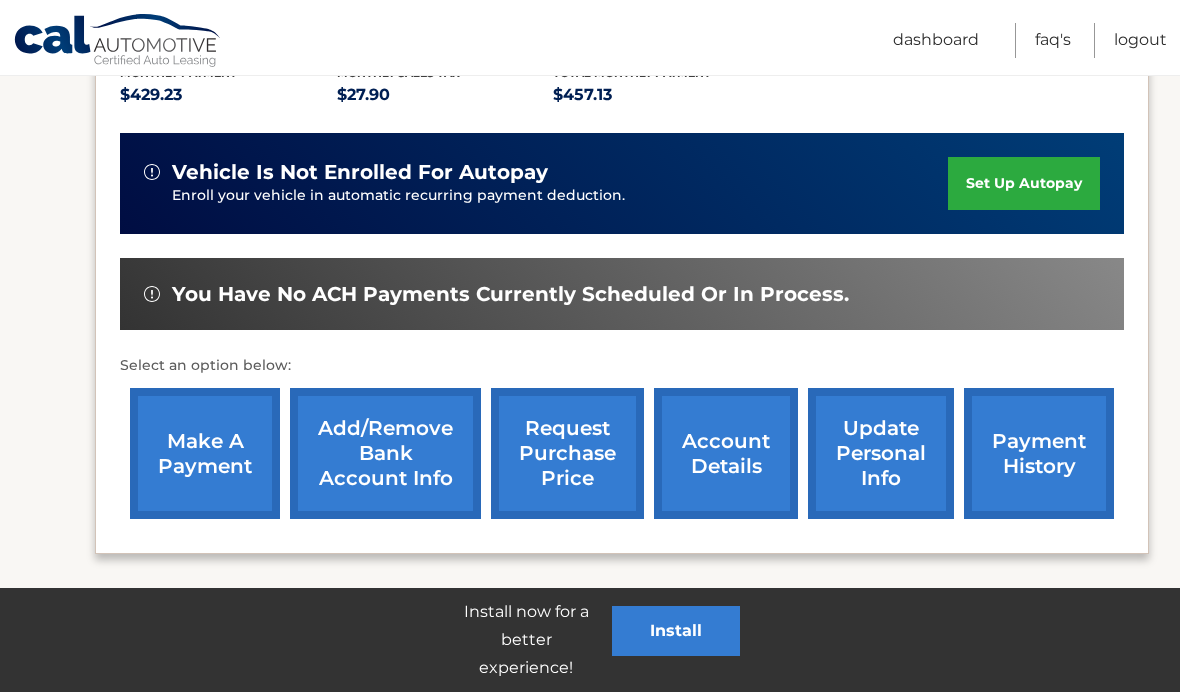 click on "make a payment" at bounding box center (205, 453) 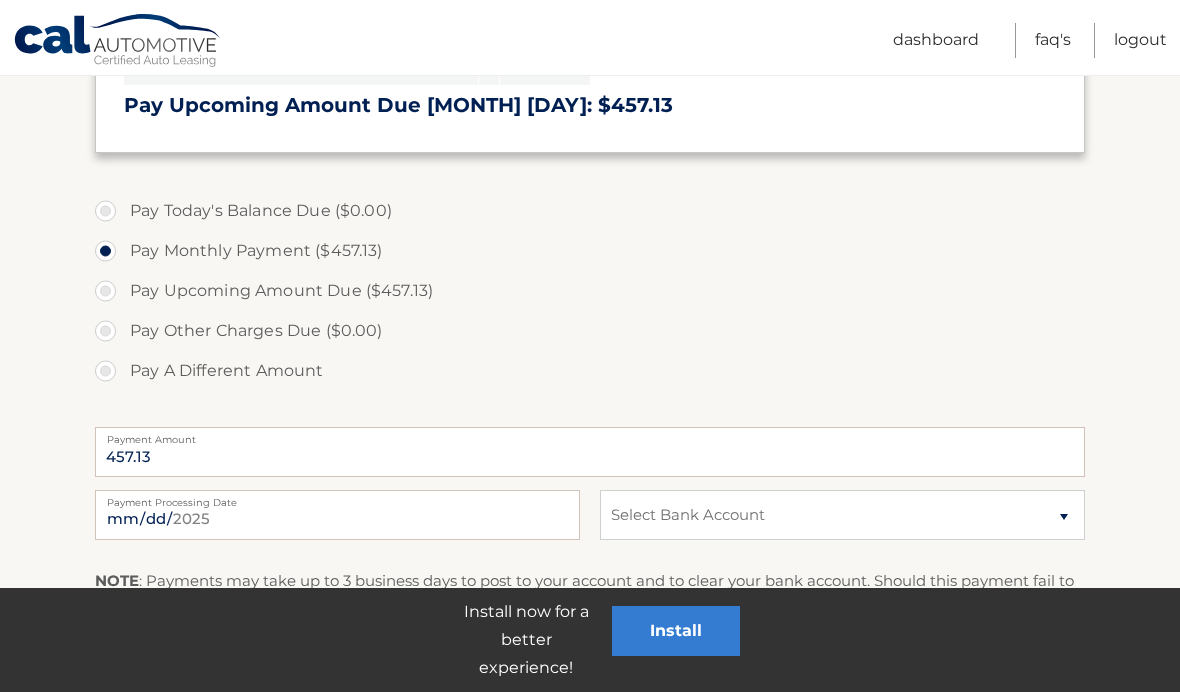 scroll, scrollTop: 529, scrollLeft: 0, axis: vertical 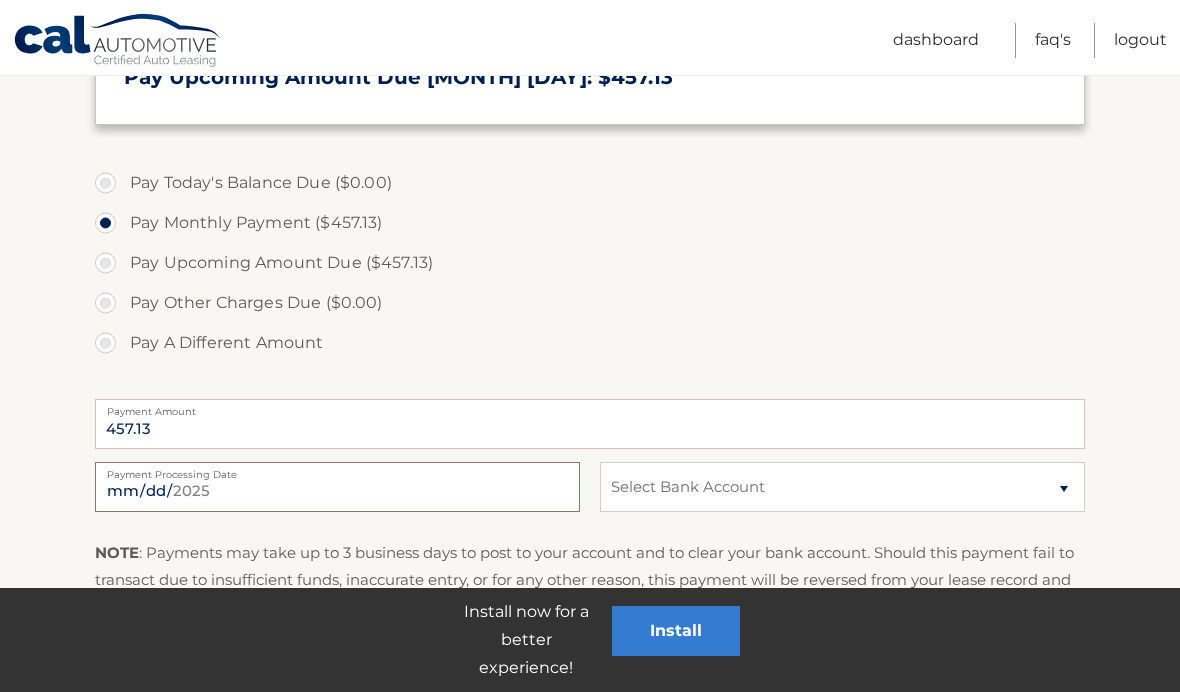 click on "[DATE]" at bounding box center (337, 487) 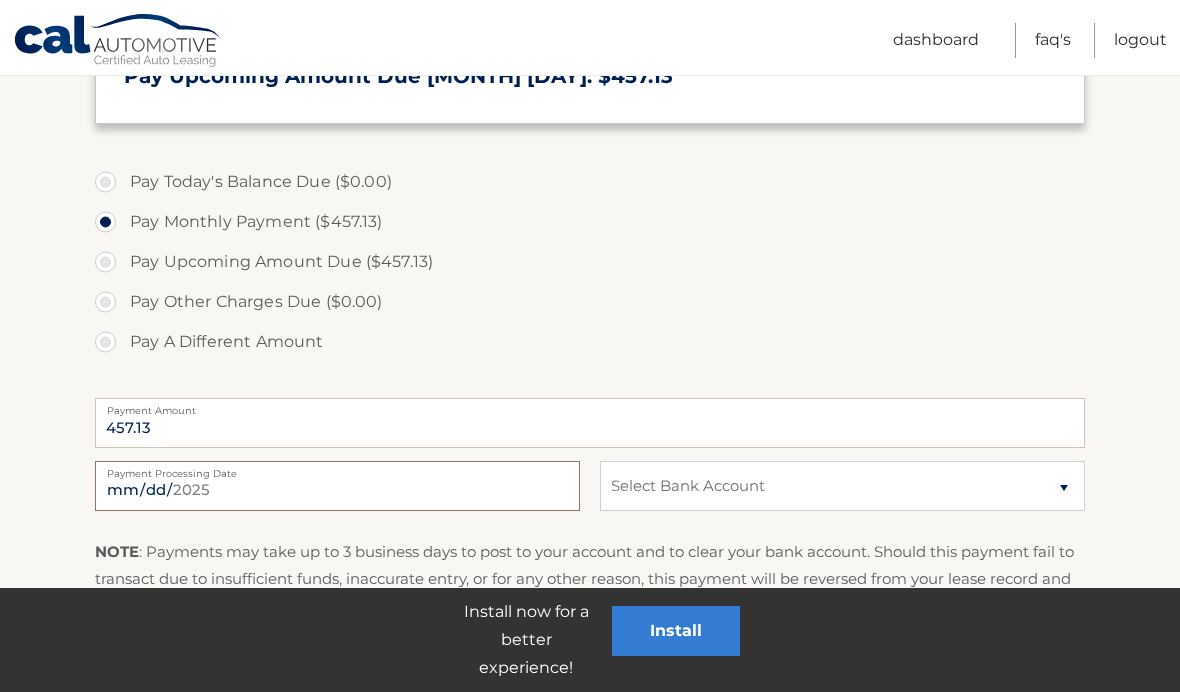 scroll, scrollTop: 538, scrollLeft: 0, axis: vertical 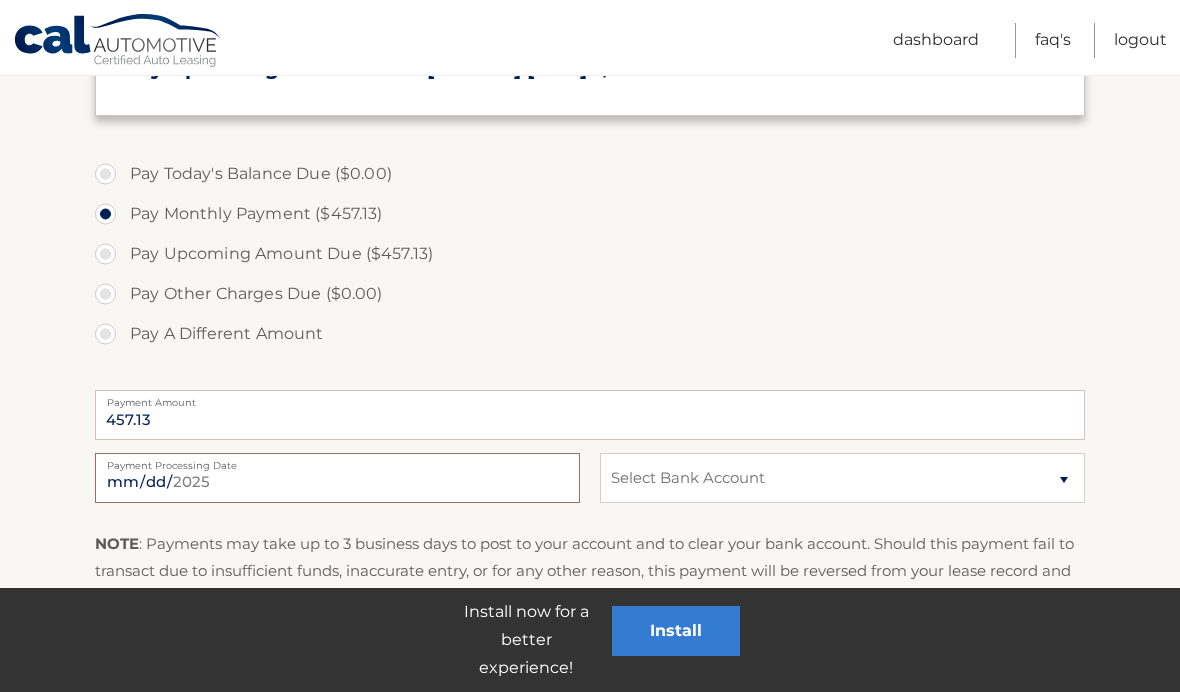 click on "2025-08-08" at bounding box center [337, 478] 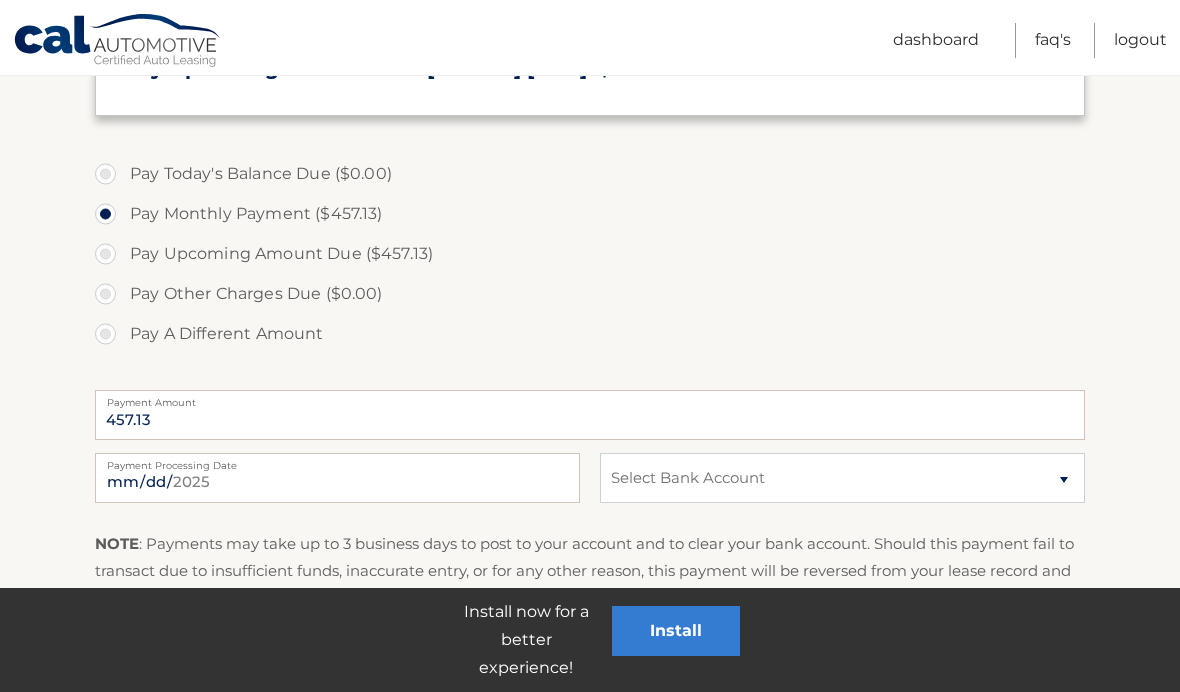 click on "Select Bank Account
Checking WELLS FARGO BANK *****5729 Checking WELLS FARGO BANK *****1992" at bounding box center (842, 478) 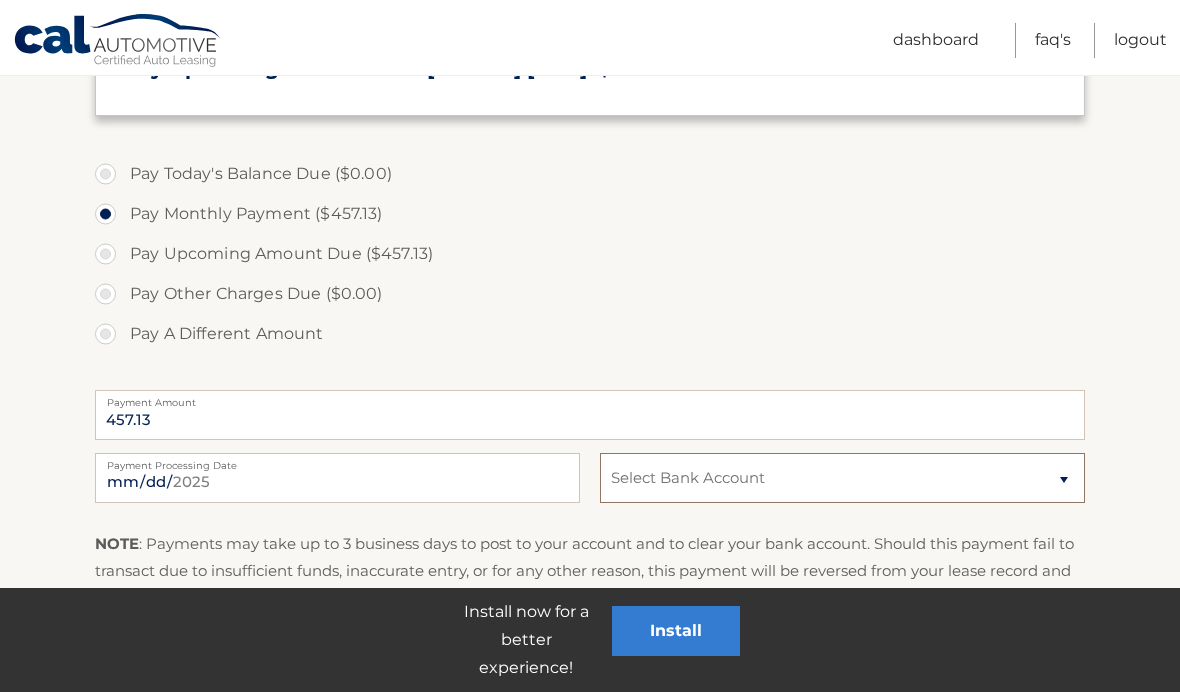 select on "Y2NiZDMyMjctNTRlMC00MzkzLTgxZGYtZDRiNTdjZTZmMDUw" 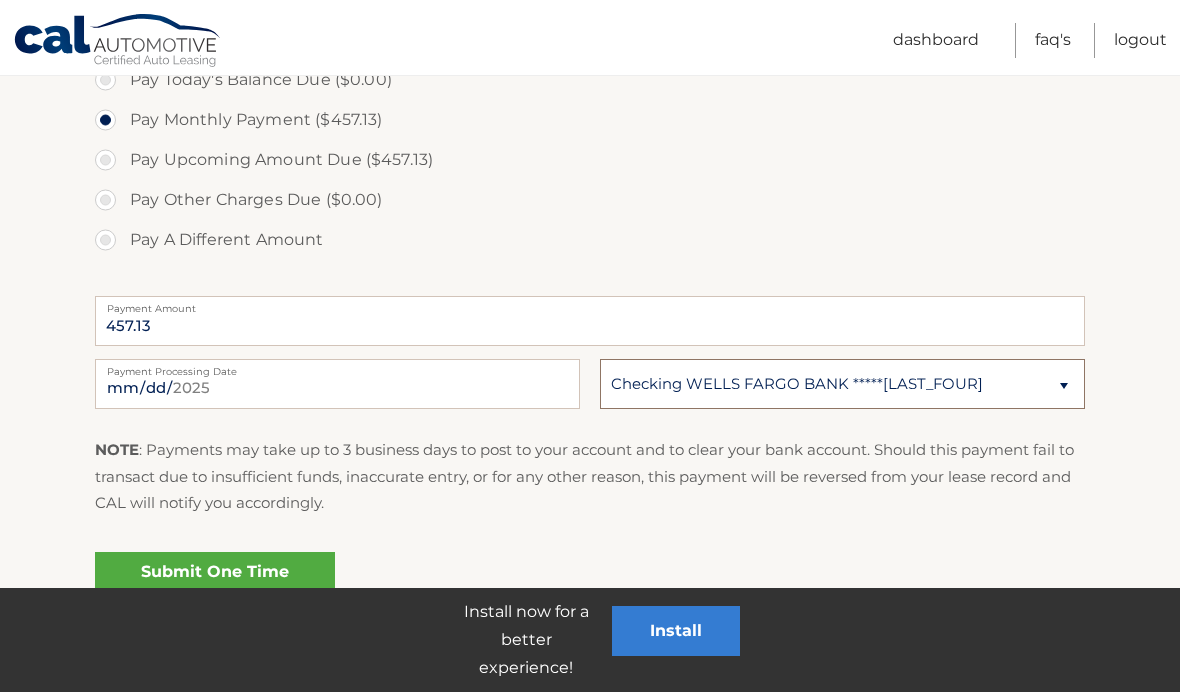 scroll, scrollTop: 637, scrollLeft: 0, axis: vertical 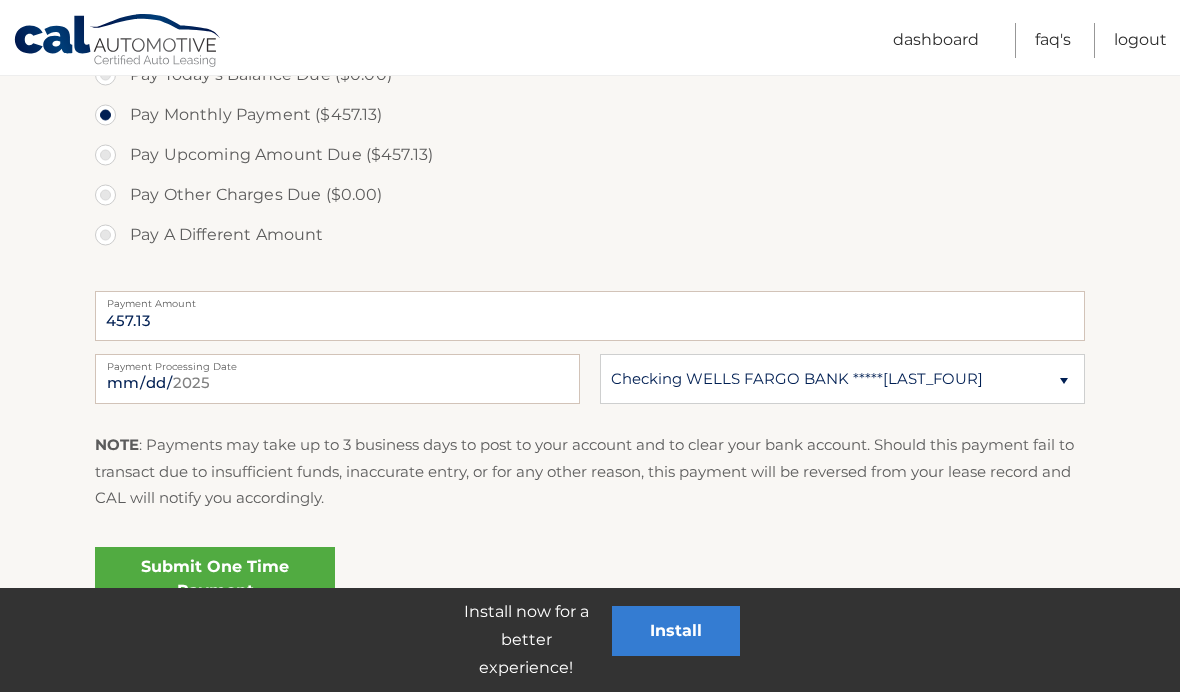 click on "Submit One Time Payment" at bounding box center [215, 579] 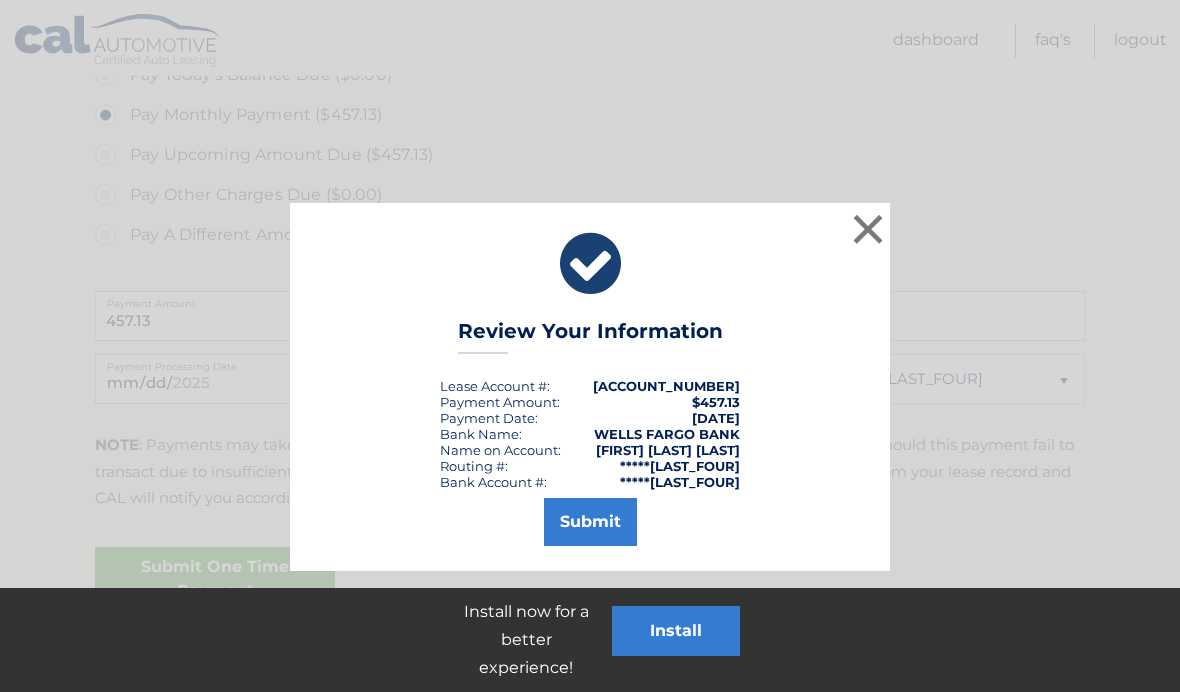 click on "Submit" at bounding box center (590, 522) 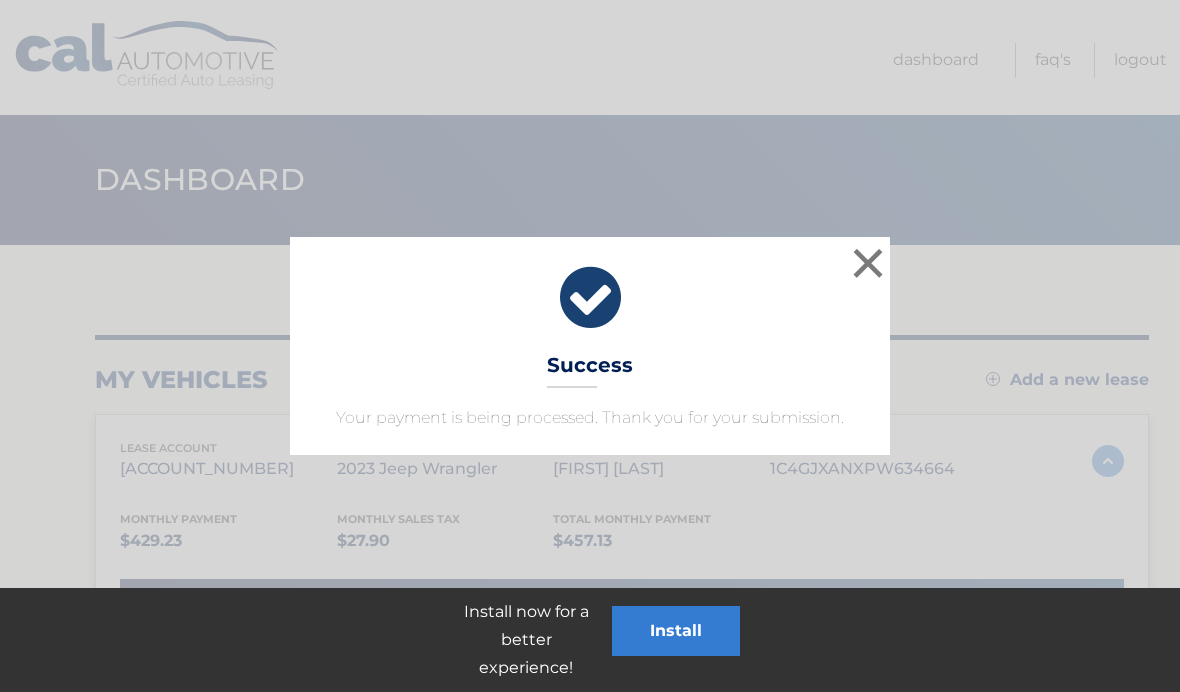 scroll, scrollTop: 0, scrollLeft: 0, axis: both 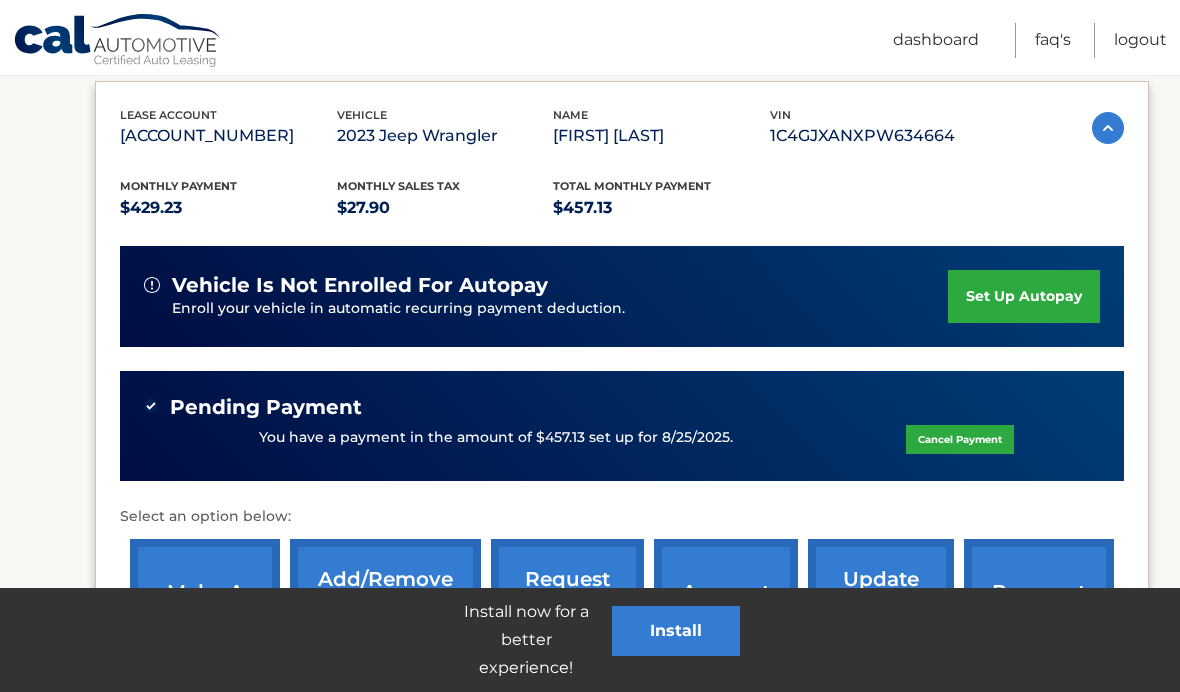 click on "Logout" at bounding box center [1140, 40] 